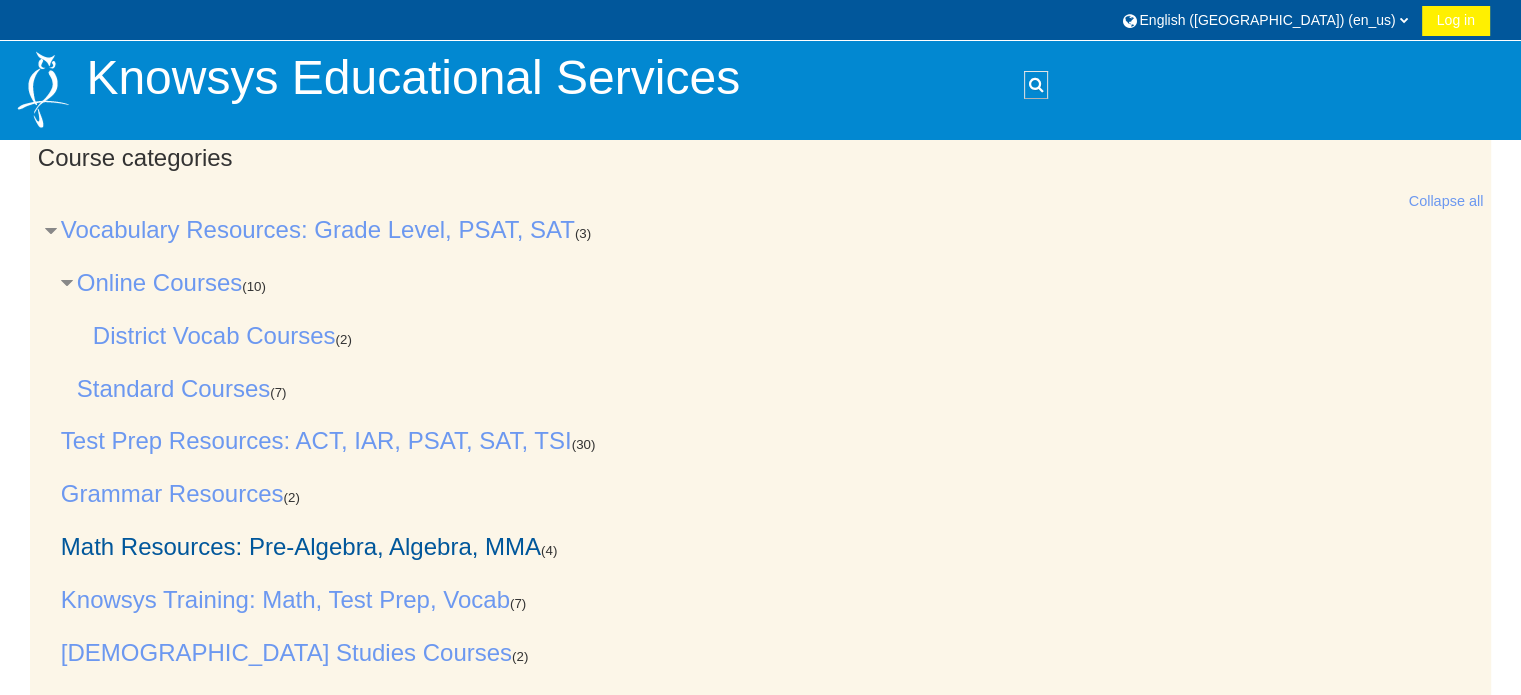 scroll, scrollTop: 100, scrollLeft: 0, axis: vertical 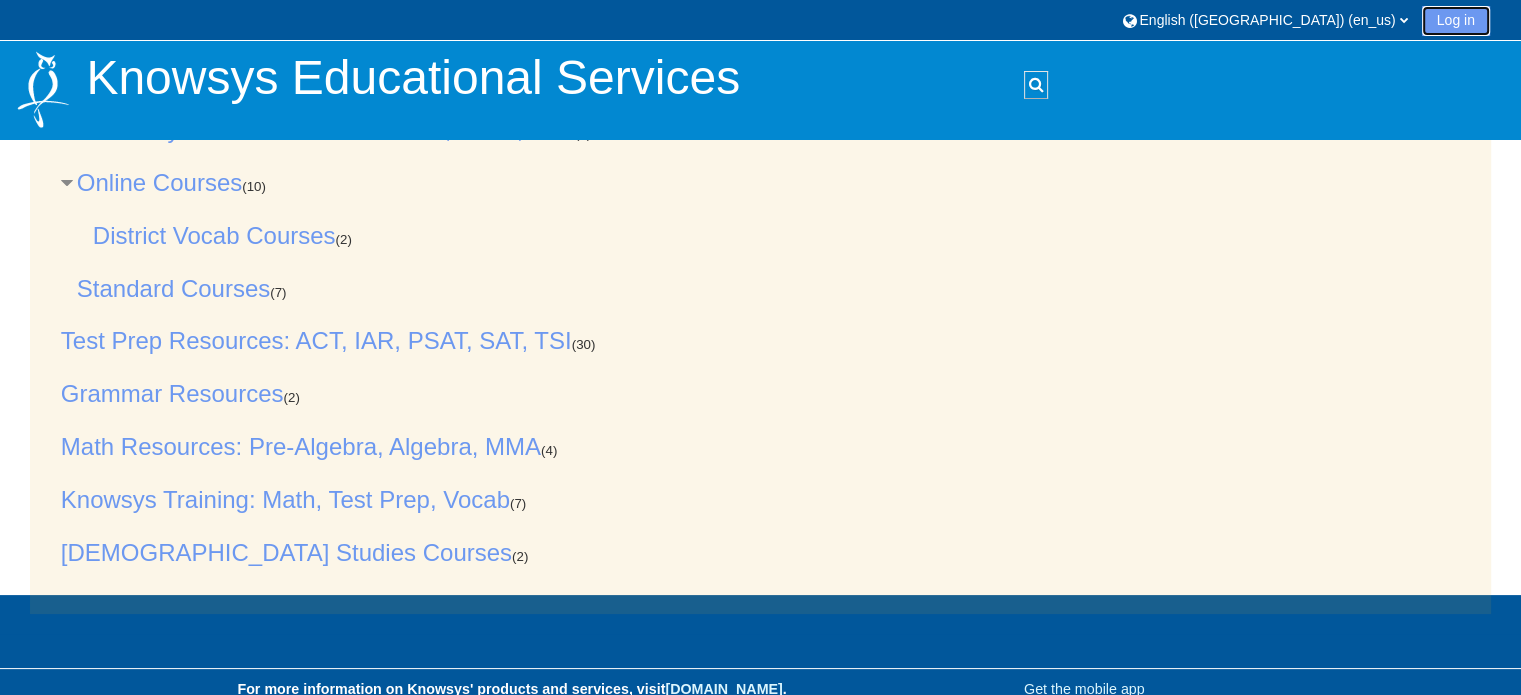 click on "Log in" at bounding box center [1456, 21] 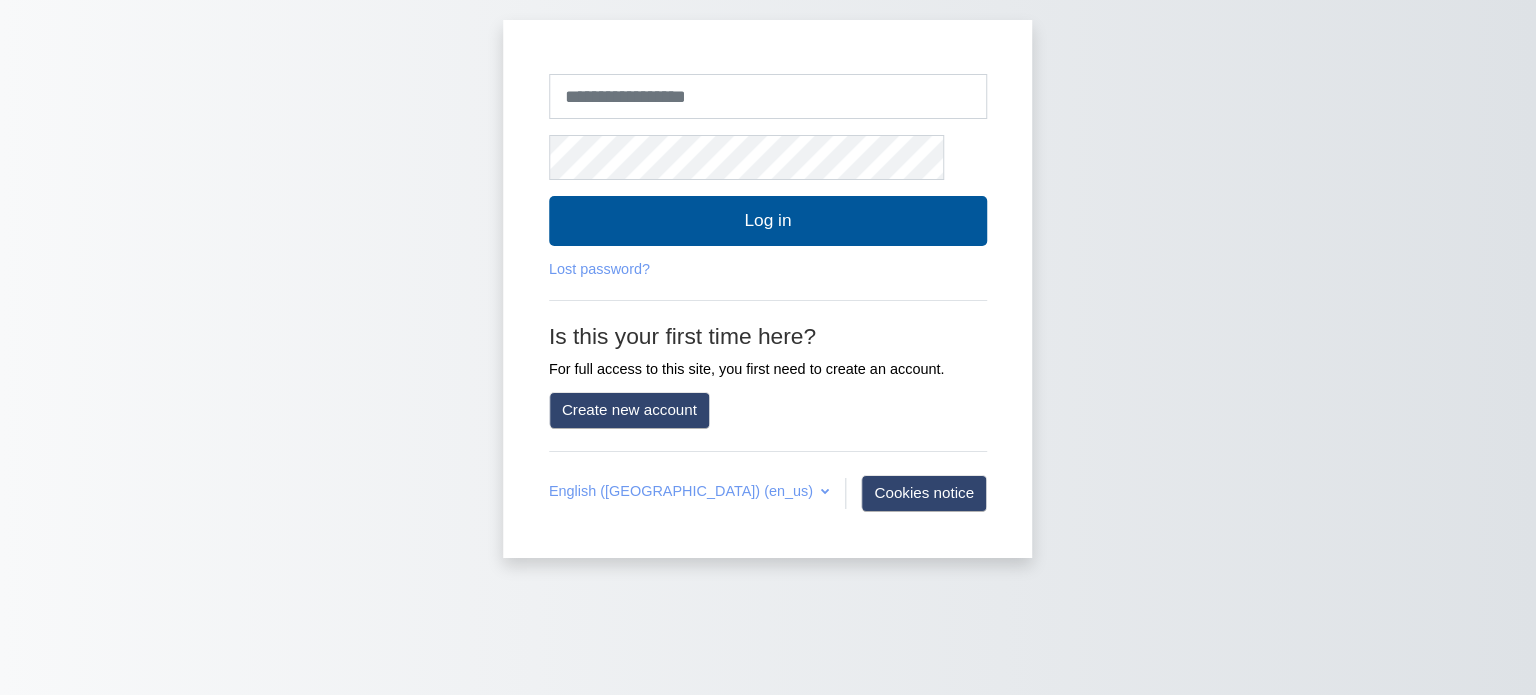 scroll, scrollTop: 0, scrollLeft: 0, axis: both 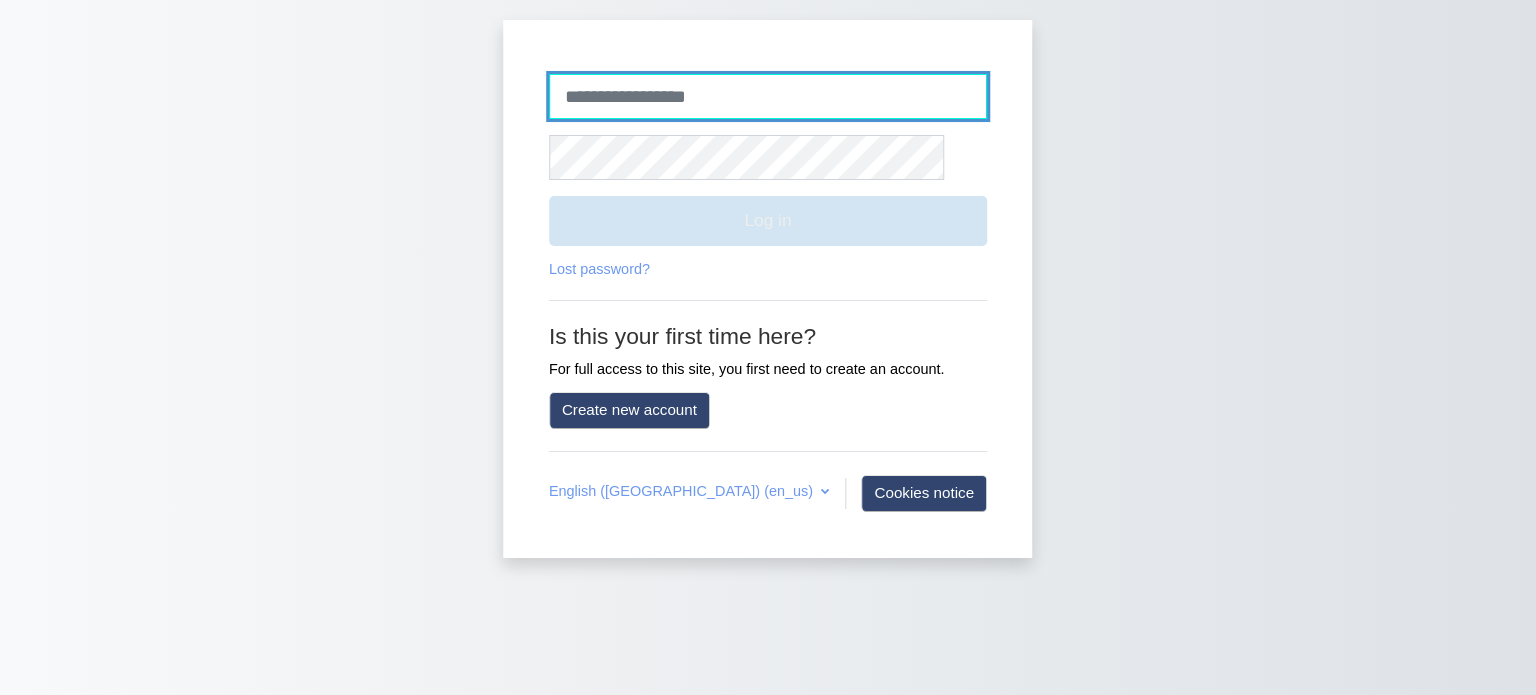 type on "**********" 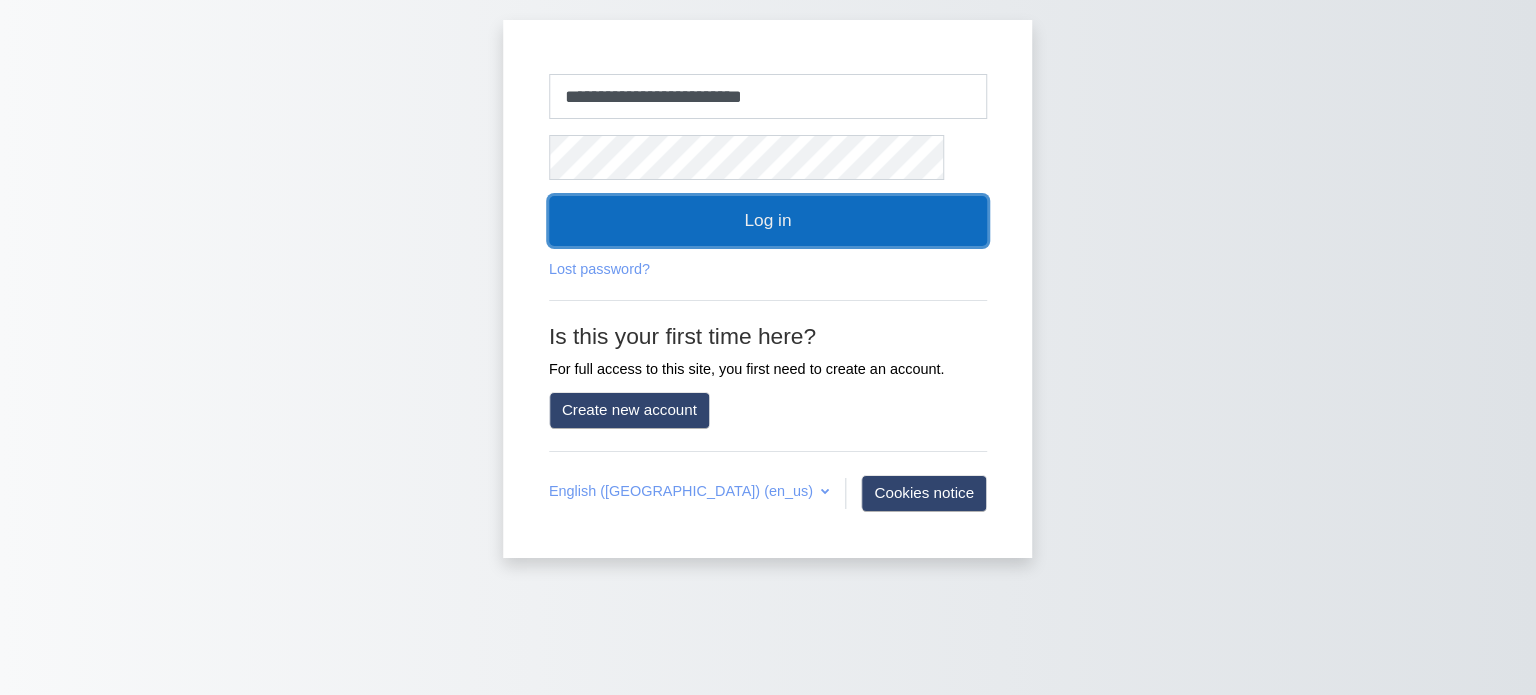click on "Log in" at bounding box center (768, 221) 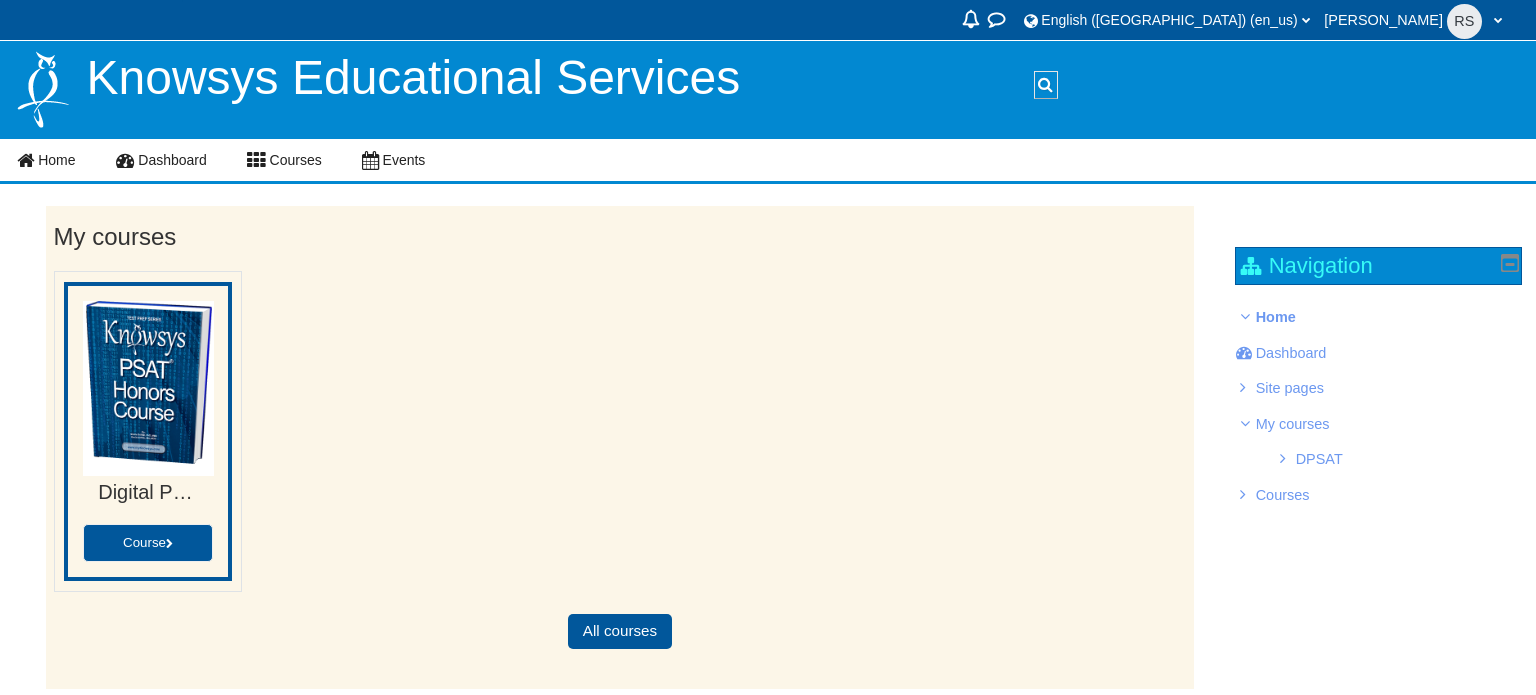 scroll, scrollTop: 0, scrollLeft: 0, axis: both 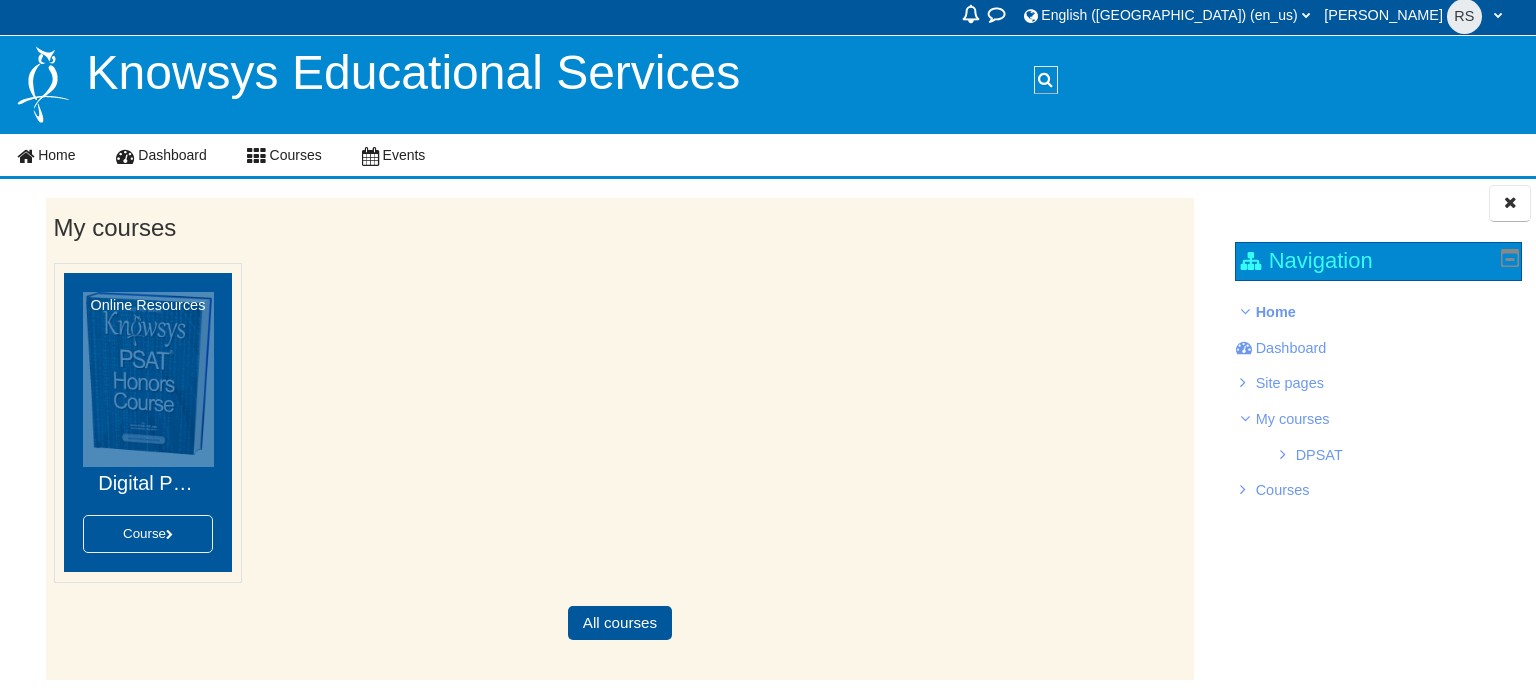 click at bounding box center [148, 379] 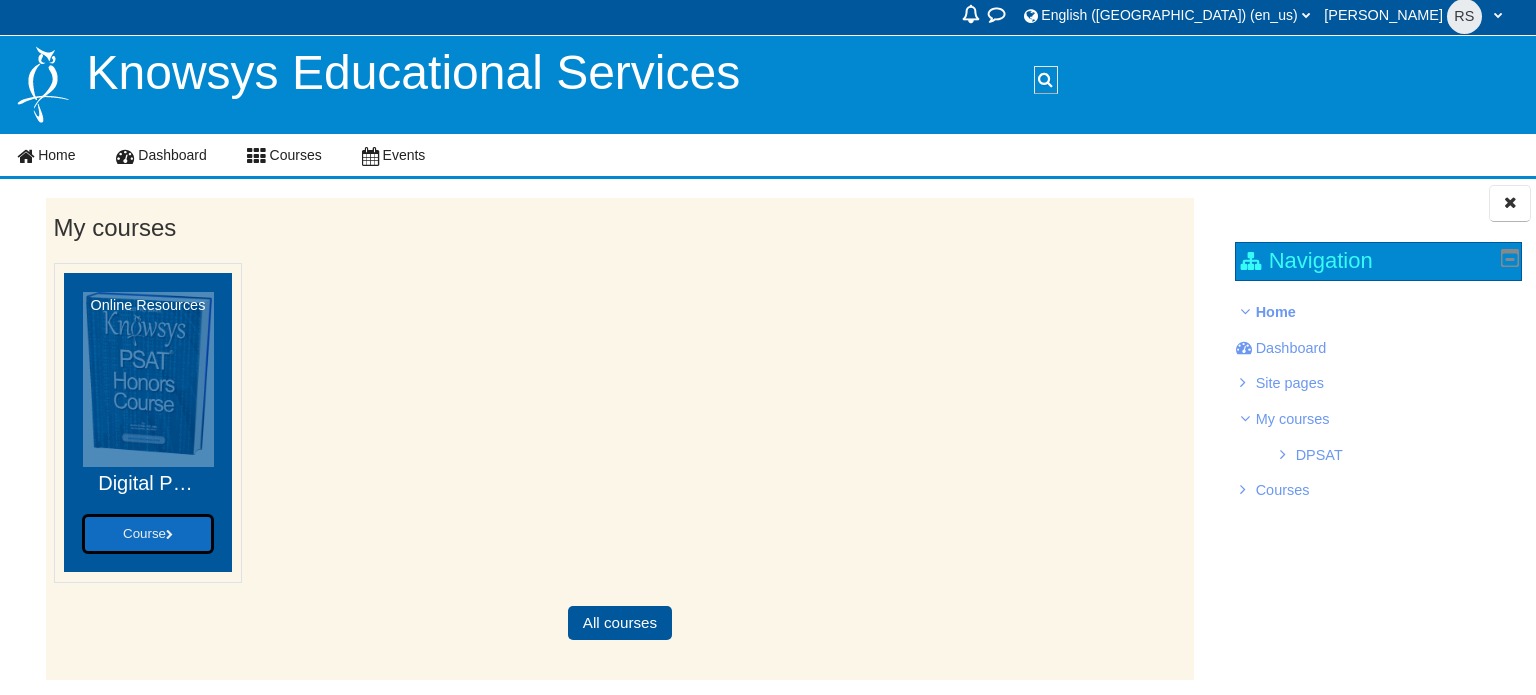 click on "Course" at bounding box center [148, 534] 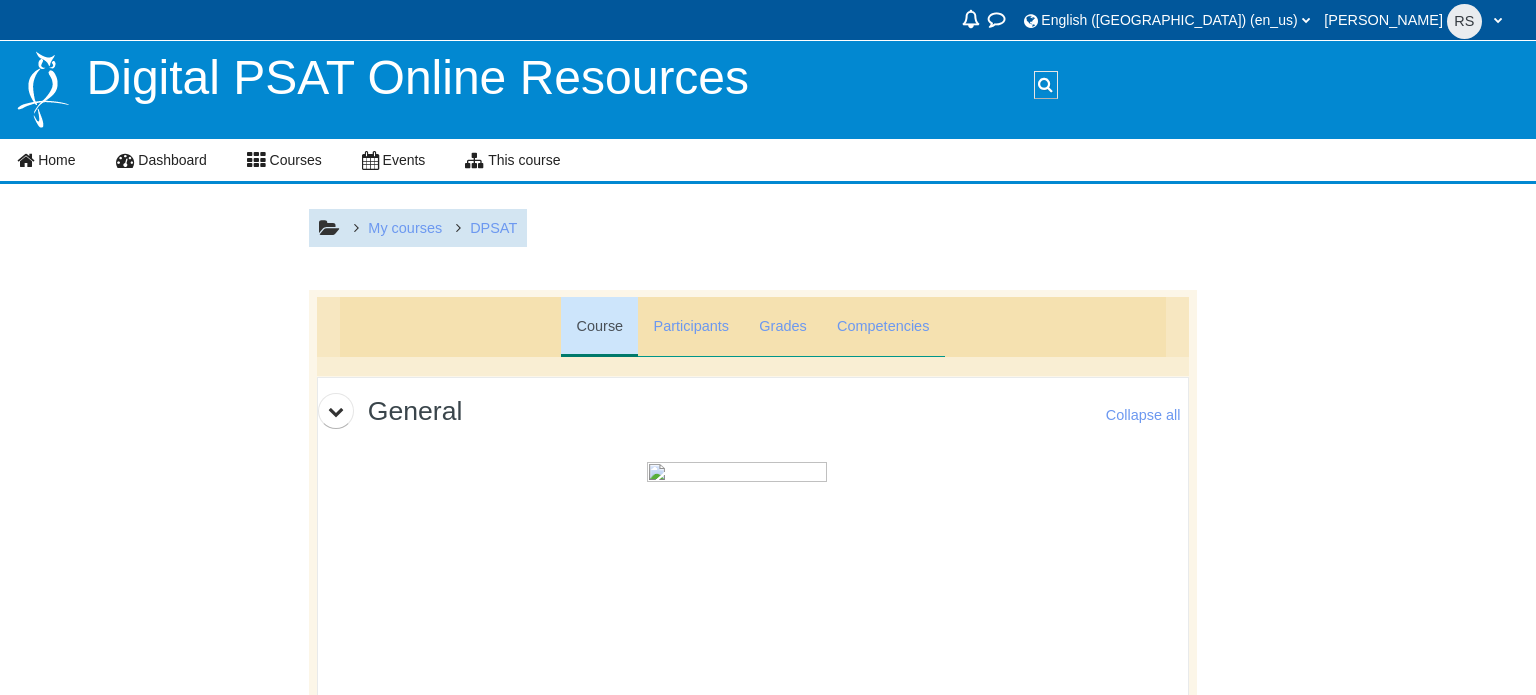 scroll, scrollTop: 0, scrollLeft: 0, axis: both 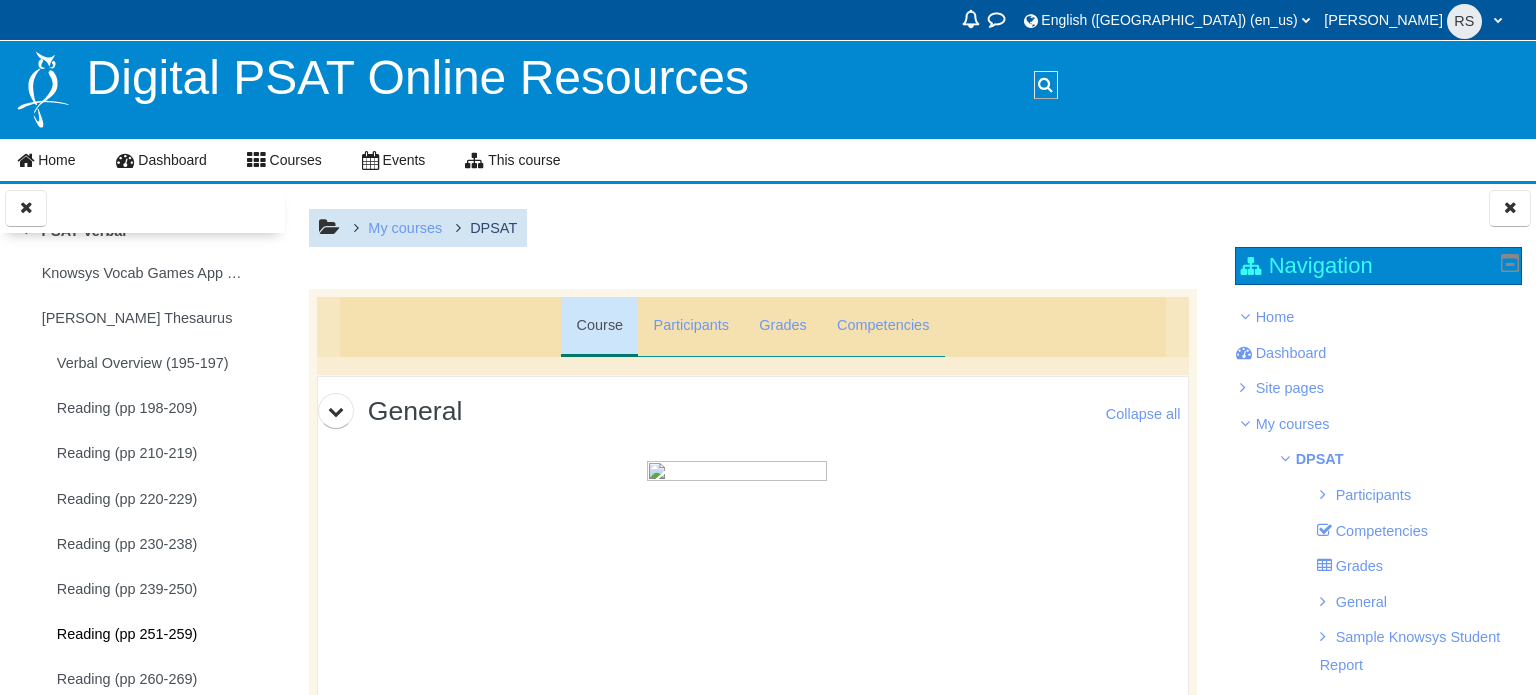 click on "Reading (pp 251-259)" at bounding box center (127, 634) 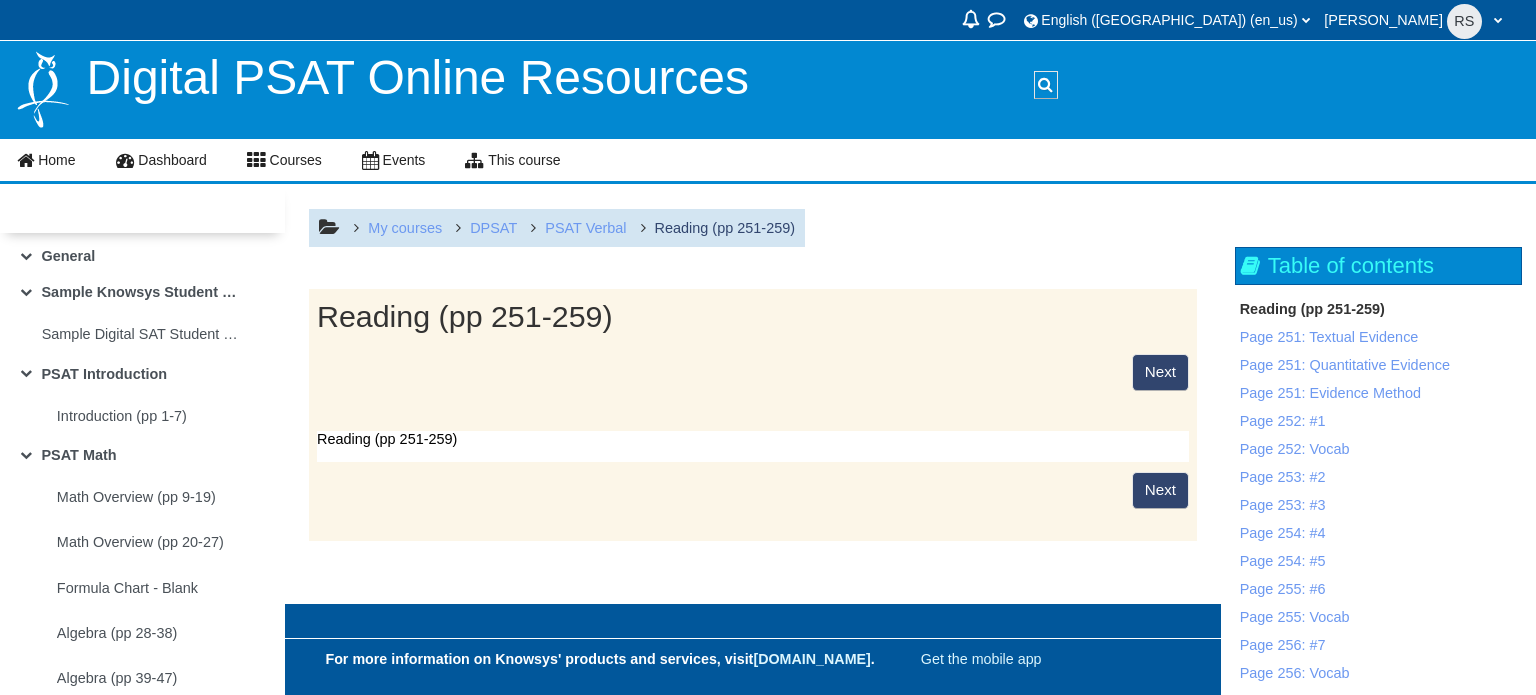 scroll, scrollTop: 0, scrollLeft: 0, axis: both 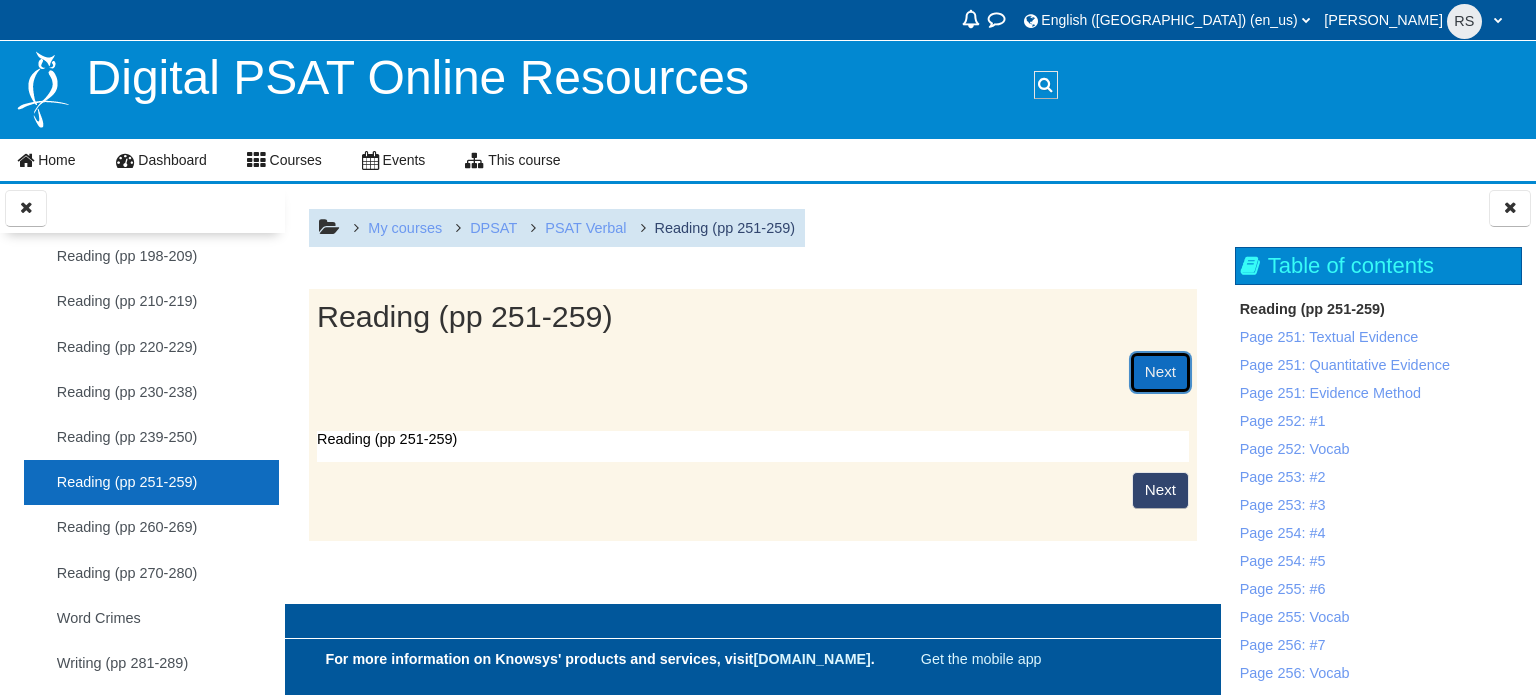 click on "Next" at bounding box center [1160, 372] 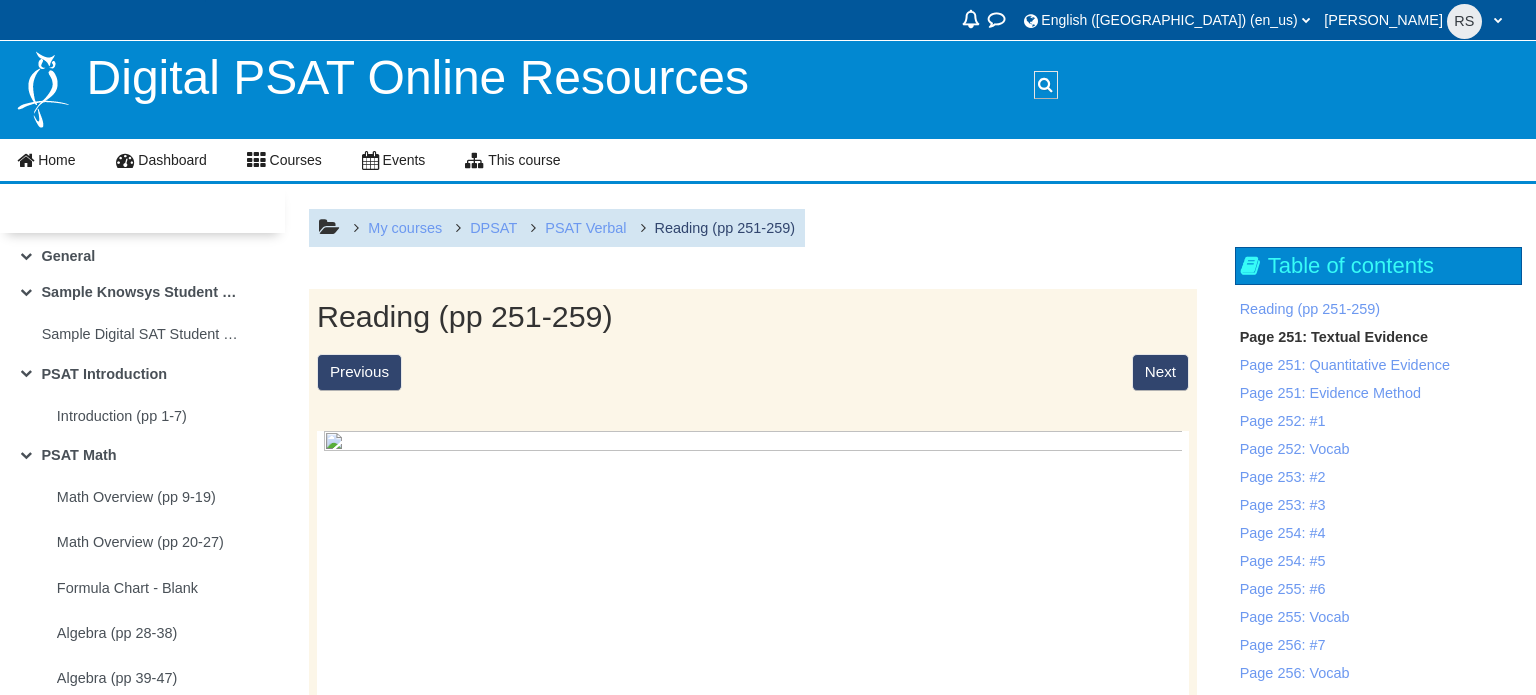 scroll, scrollTop: 0, scrollLeft: 0, axis: both 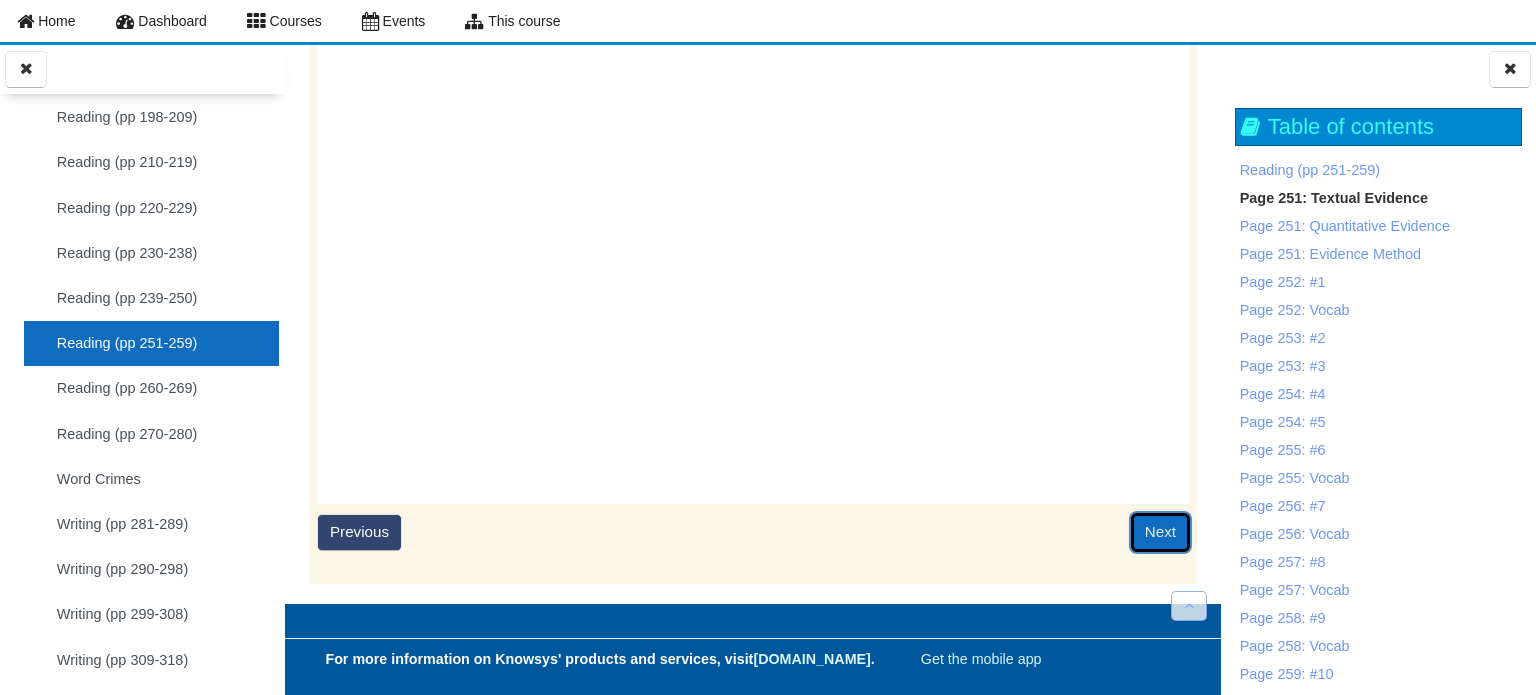 click on "Next" at bounding box center (1160, 532) 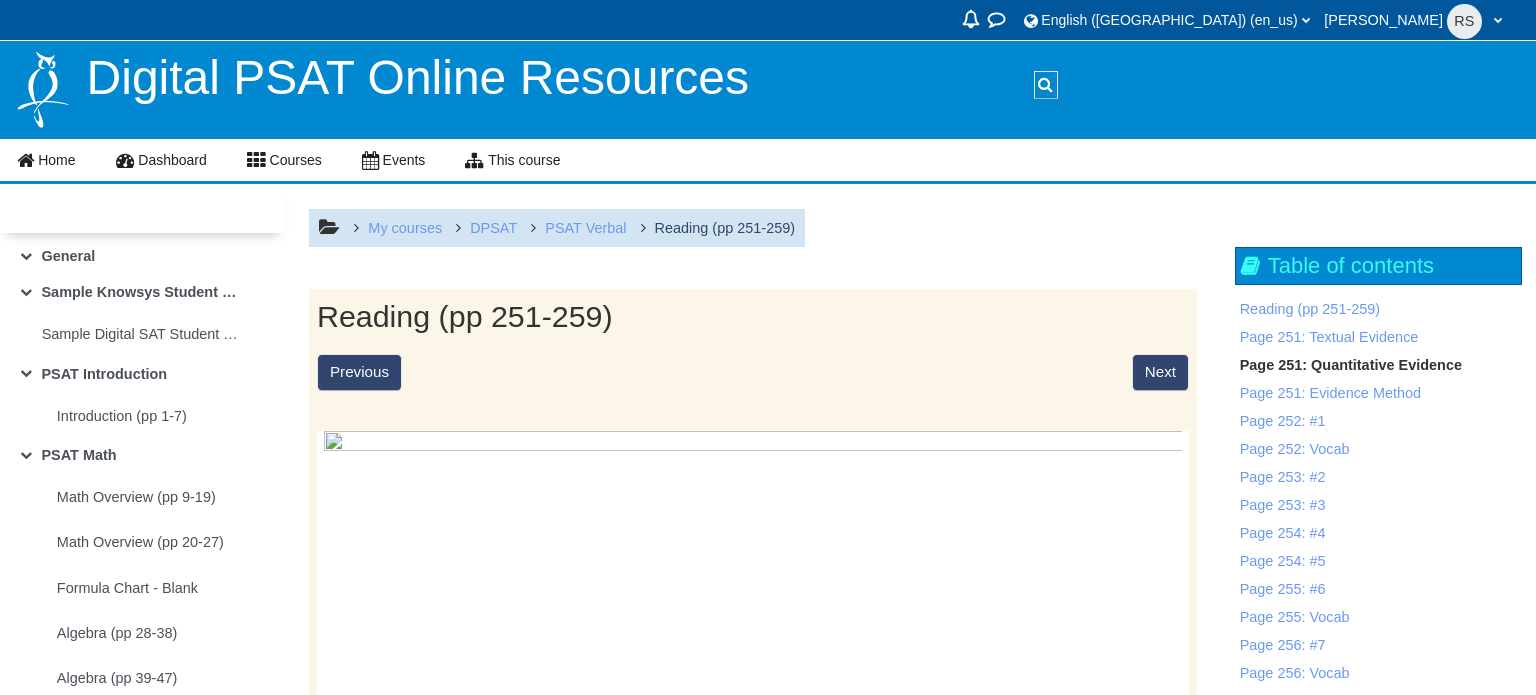 scroll, scrollTop: 0, scrollLeft: 0, axis: both 